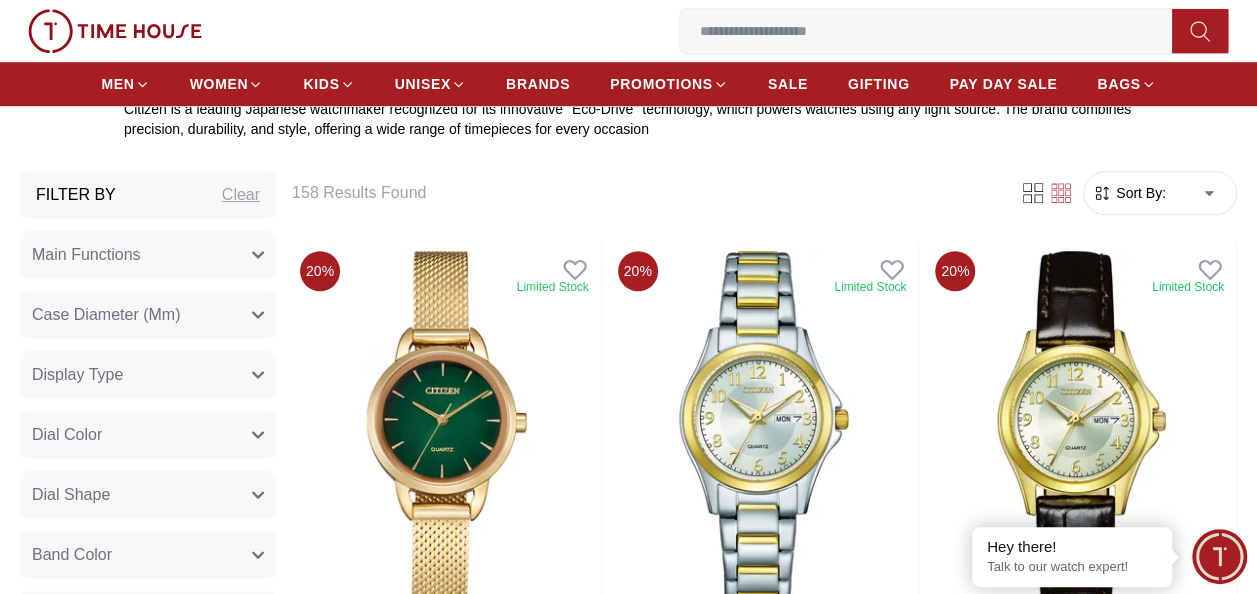 scroll, scrollTop: 649, scrollLeft: 0, axis: vertical 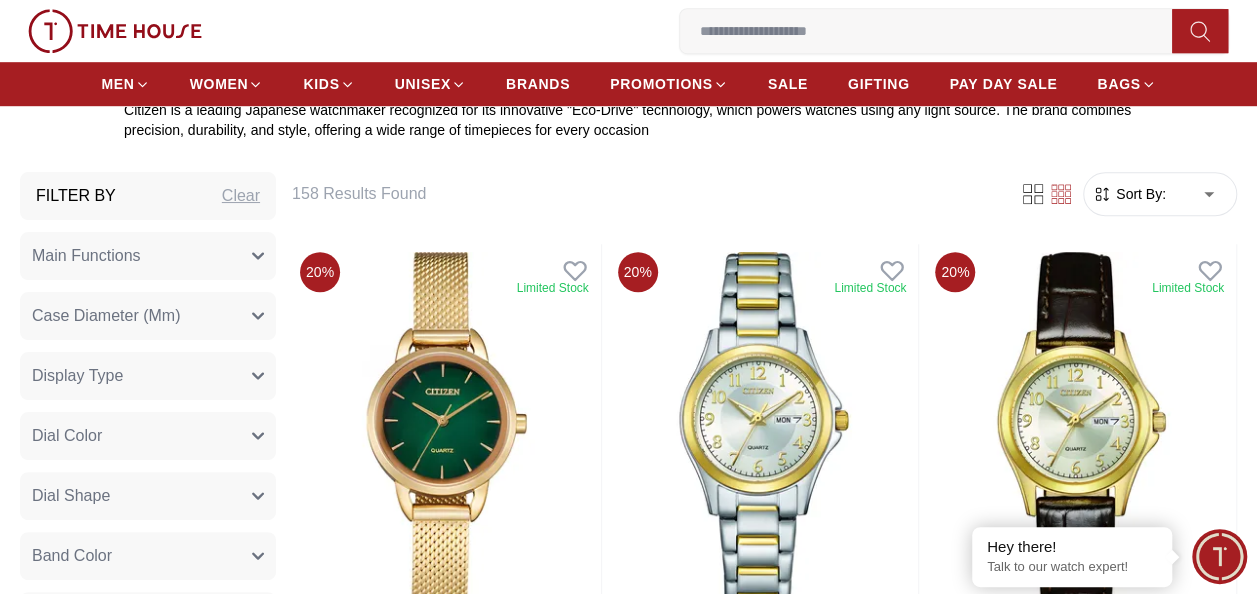 click 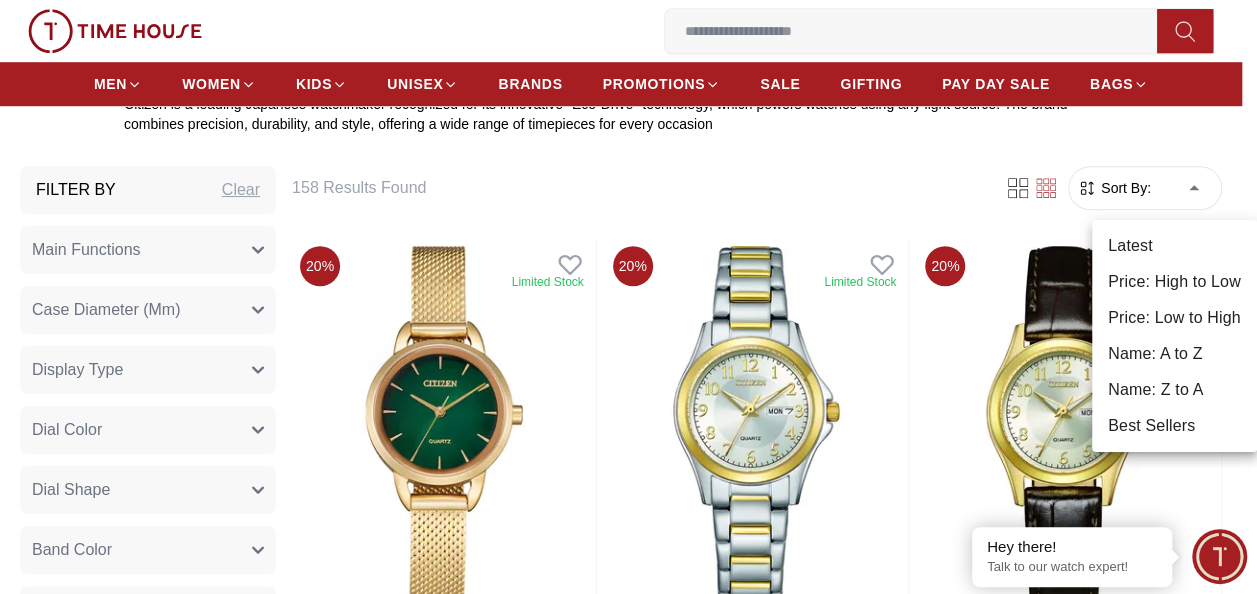 click on "100% Genuine products with International Warranty Shop From UAE | العربية |     Currency    | 0 Wishlist My Bag Help Our Stores My Account 0 Wishlist My Bag MEN WOMEN KIDS UNISEX BRANDS PROMOTIONS SALE GIFTING PAY DAY SALE BAGS Home Citizen CITIZEN Citizen is a leading Japanese watchmaker recognized for its innovative "Eco-Drive" technology, which powers watches using any light source. The brand combines precision, durability, and style, offering a wide range of timepieces for every occasion    Filter By Clear Main Functions 1/1 second units chronograph 60 minute timing, 24 hrs display, Date display Date Display, Eco-Drive (recharged by any light source; No need to change battery), Insufficient Charge Warning Function, Overcharge Prevention Function Day and Date display Eco-Drive (recharged by any light source; No need to change battery), Insufficient Charge Warning Function, Overcharge Prevention Function  Small second hand 1/1 second units chronograph 12 hour timing
Date display 26mm Red" at bounding box center [628, 2209] 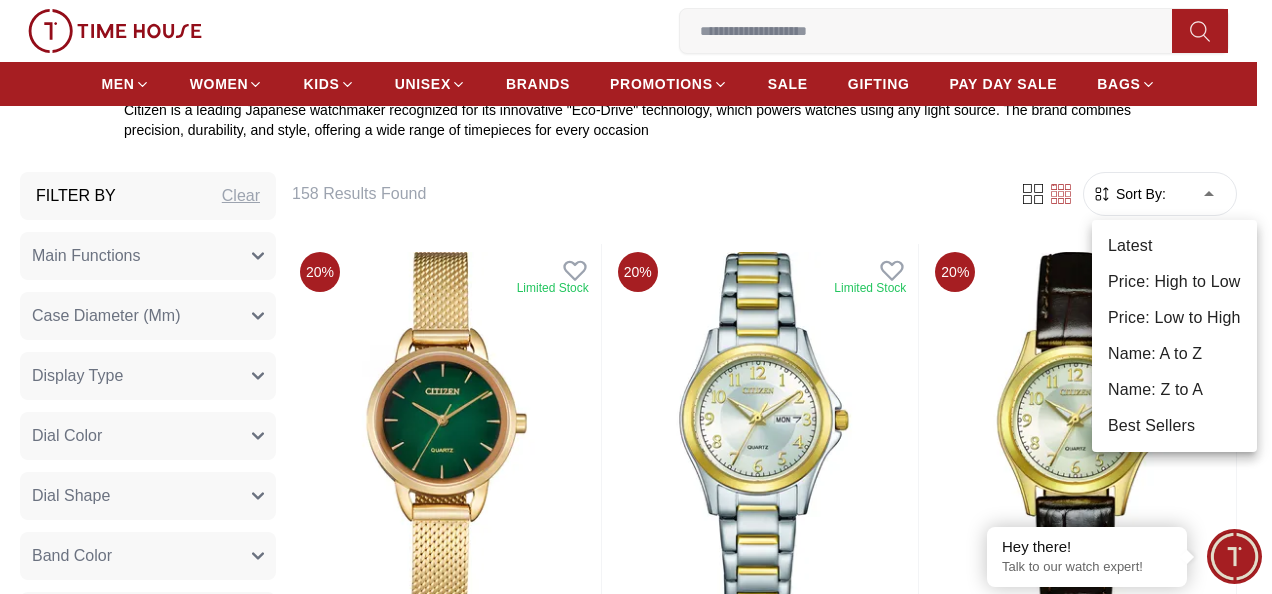 click on "Price: Low to High" at bounding box center [1174, 318] 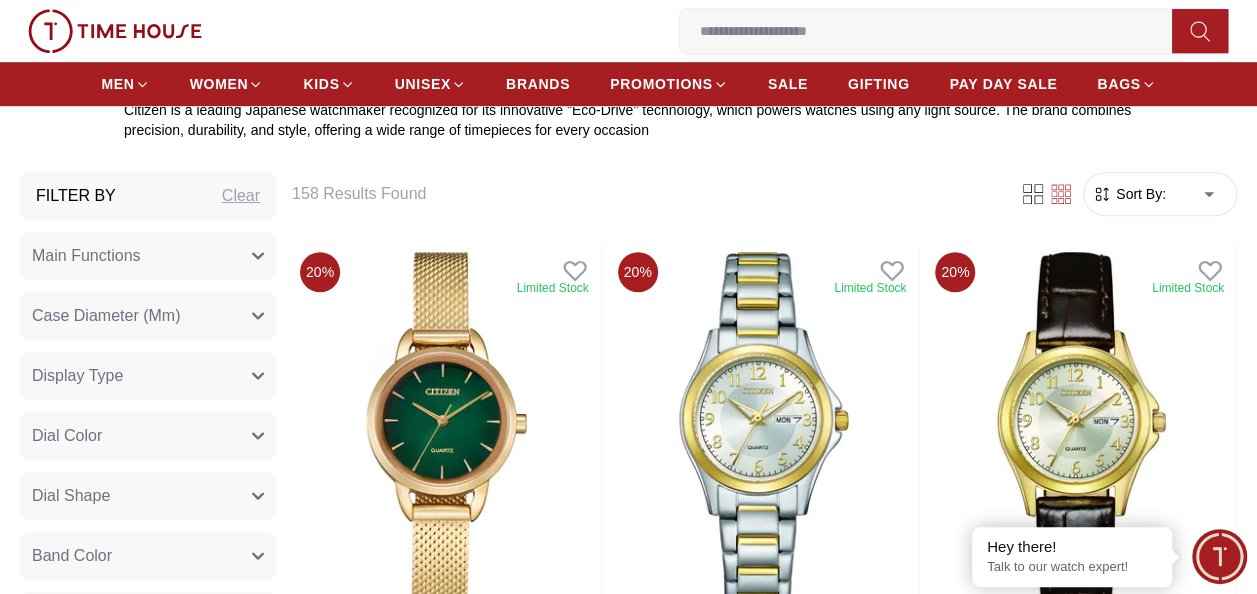 type on "*" 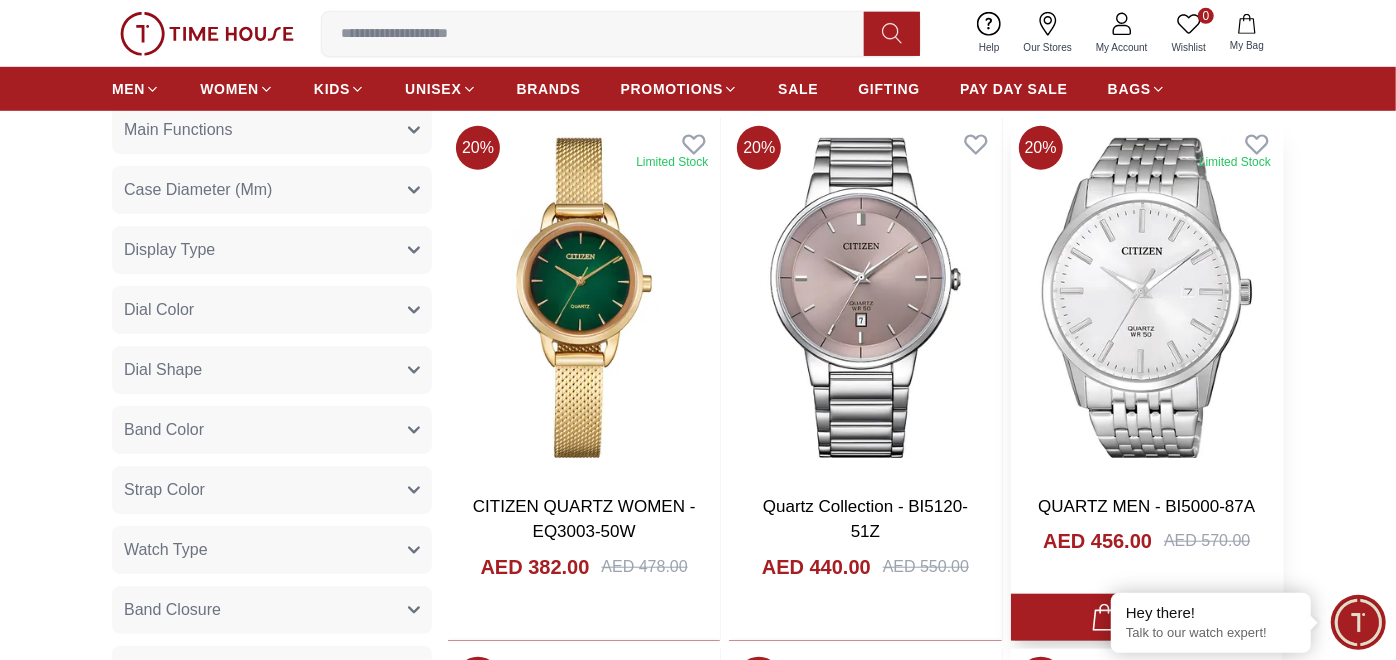 scroll, scrollTop: 830, scrollLeft: 0, axis: vertical 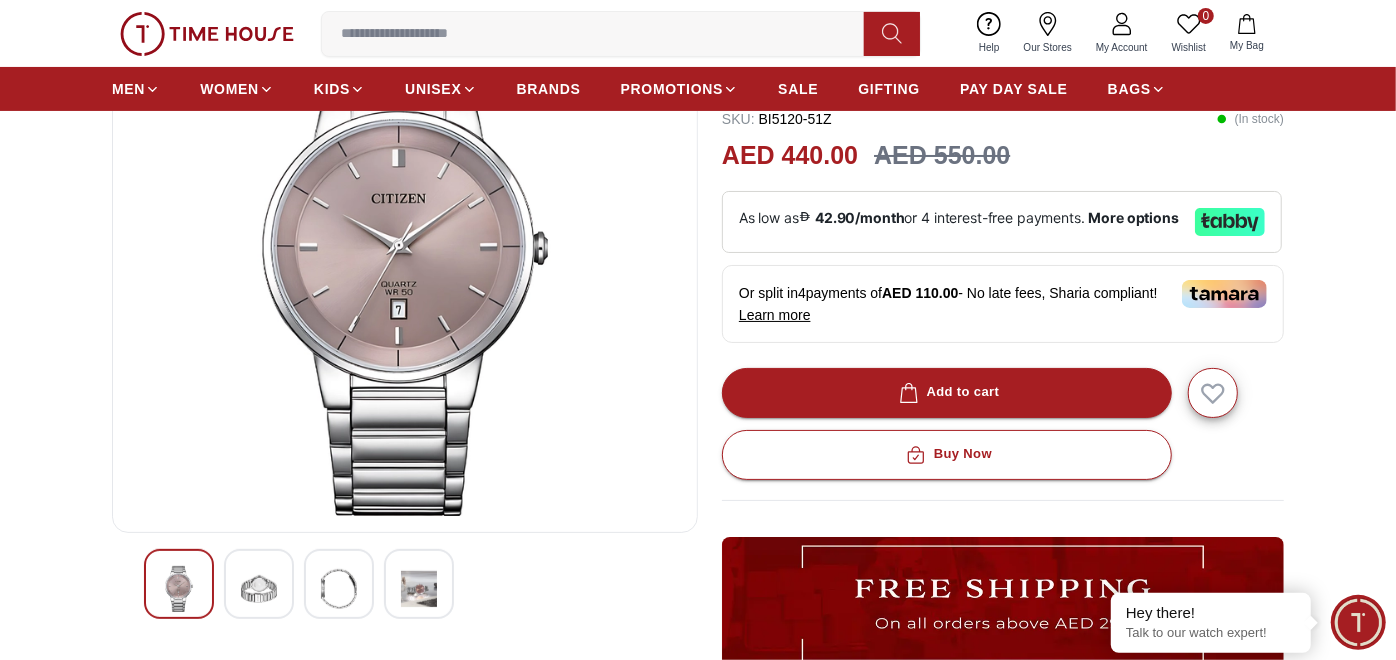 click at bounding box center [259, 589] 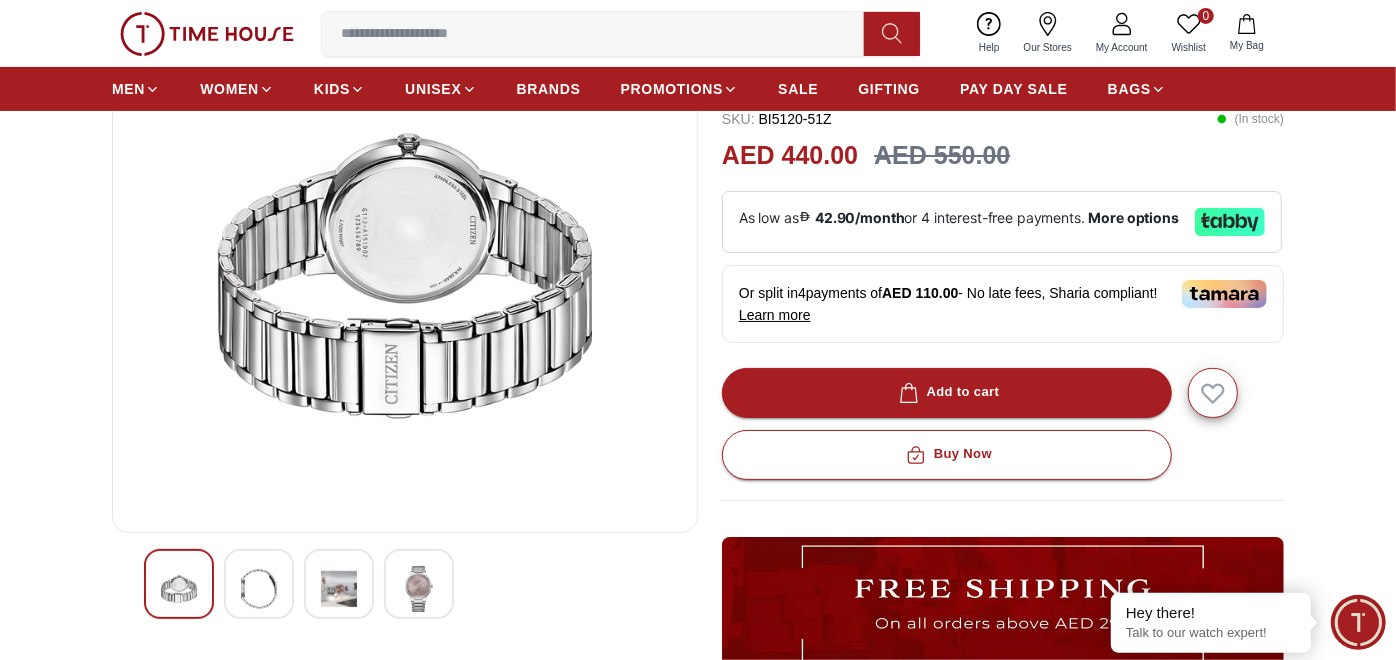 click at bounding box center (339, 584) 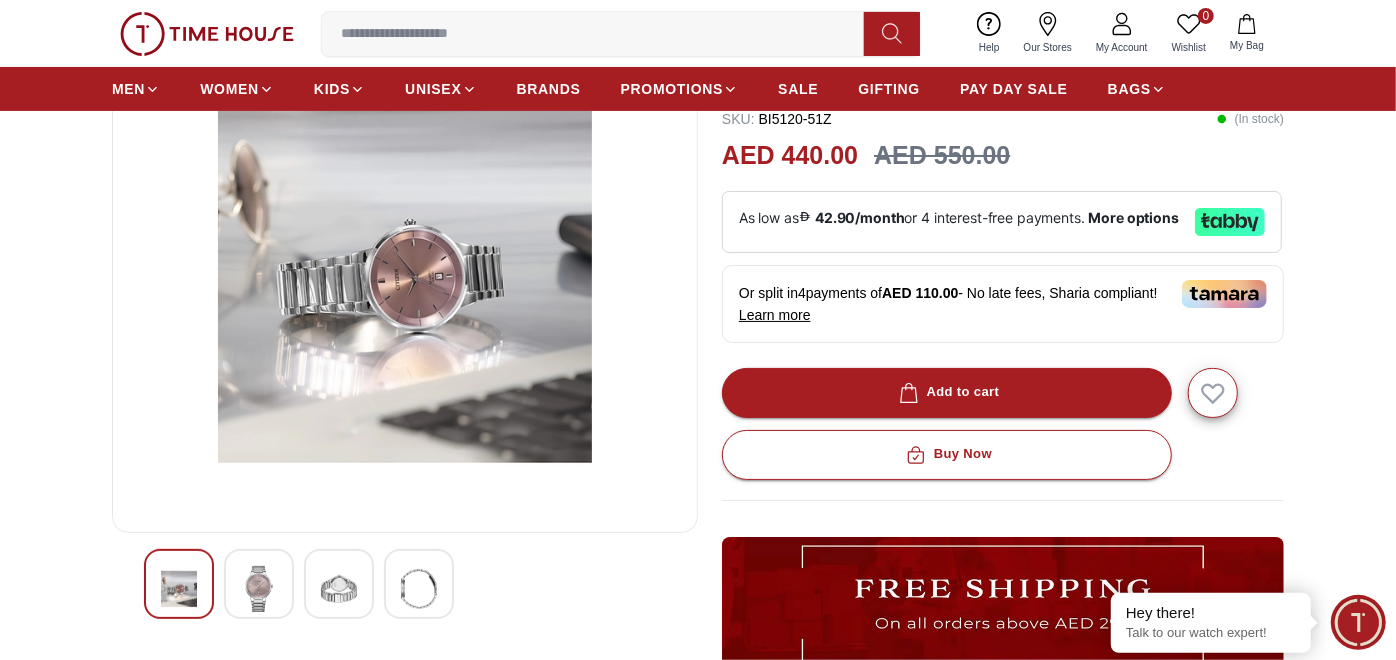 click at bounding box center [259, 584] 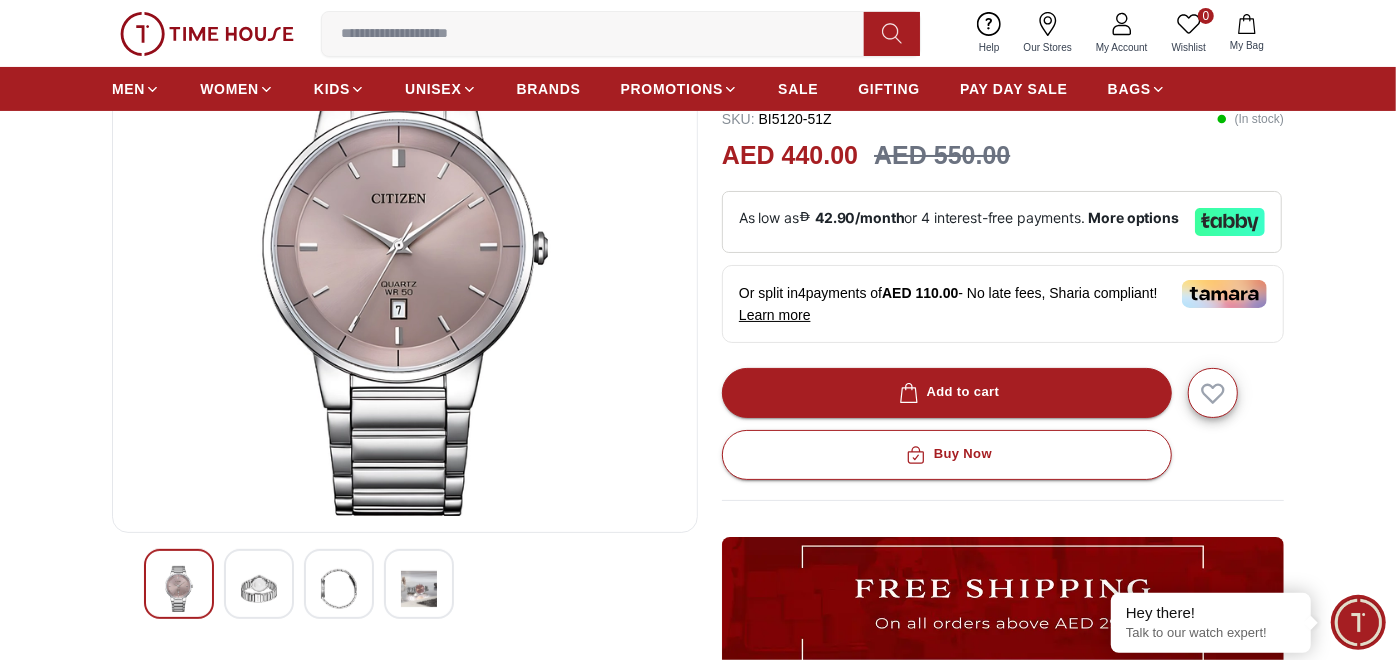 click at bounding box center [259, 584] 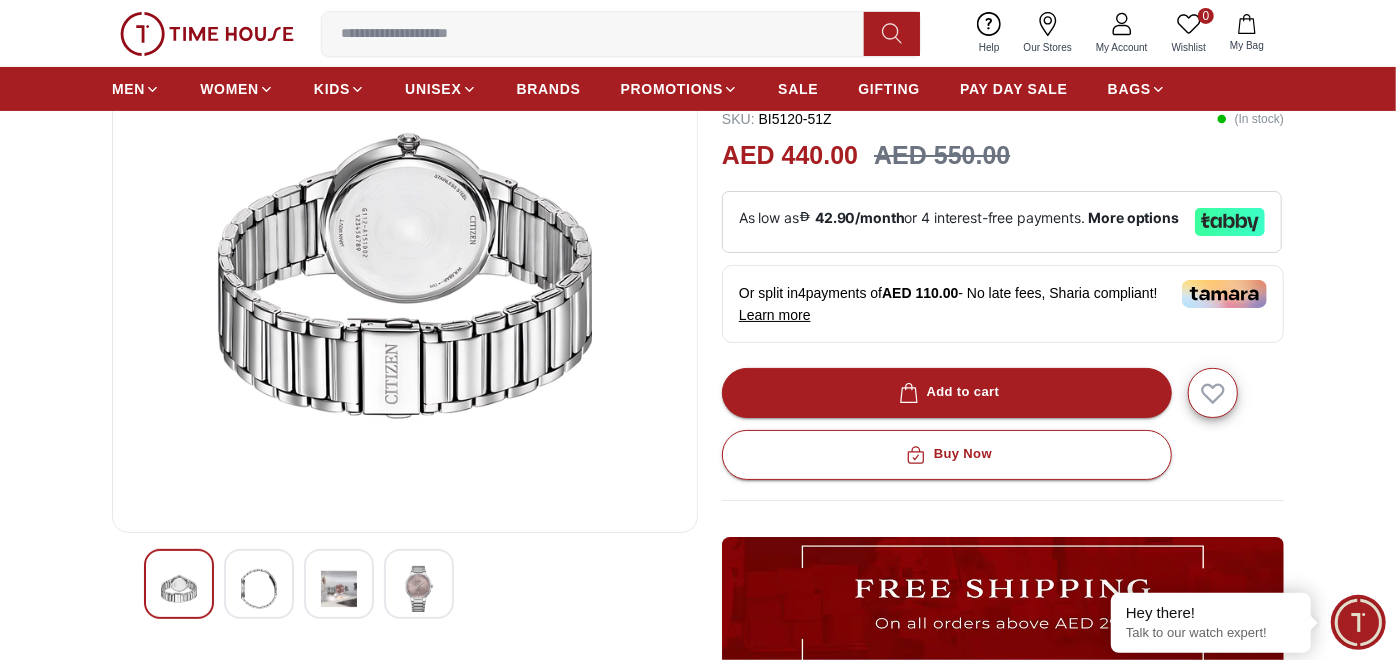 click at bounding box center (339, 589) 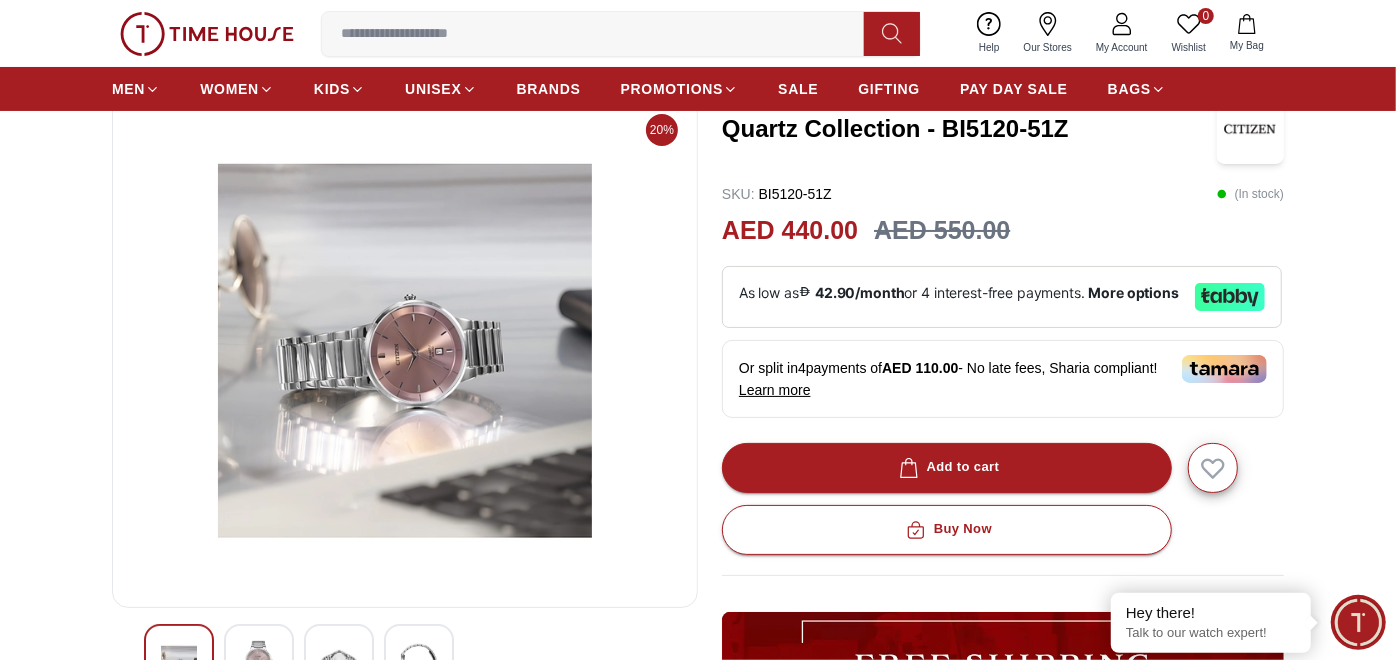 scroll, scrollTop: 180, scrollLeft: 0, axis: vertical 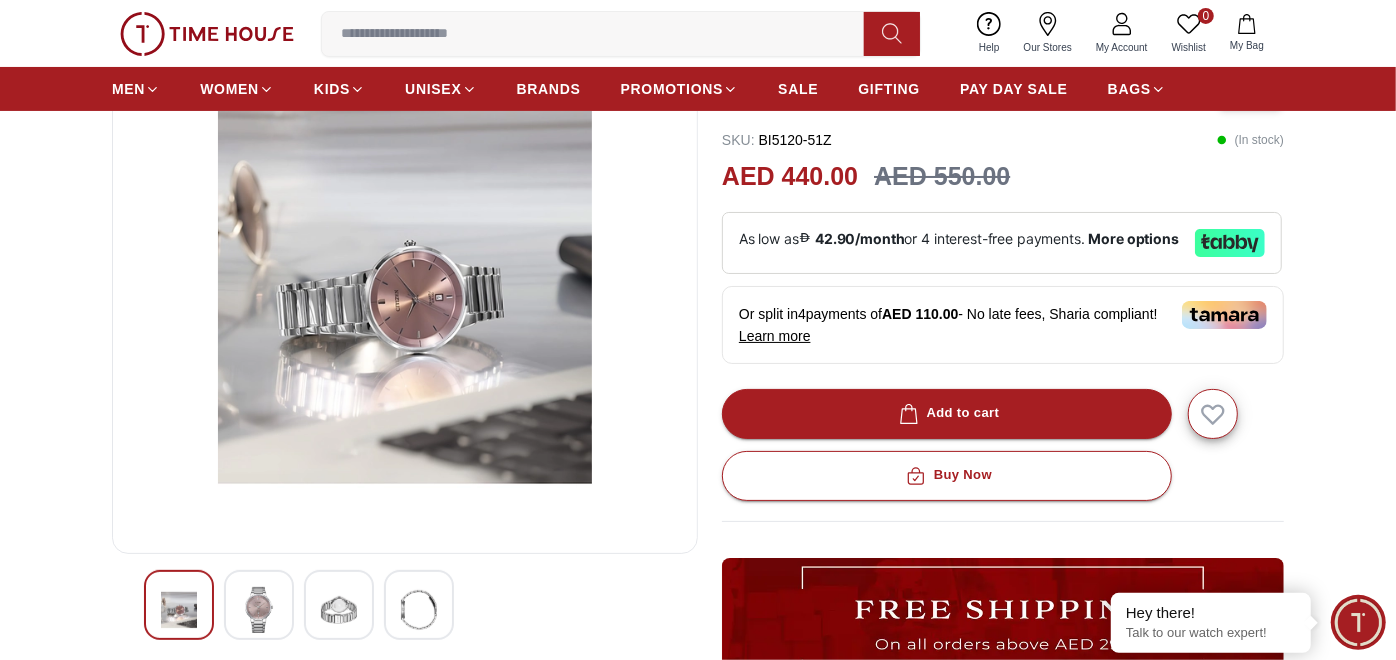 click at bounding box center (419, 610) 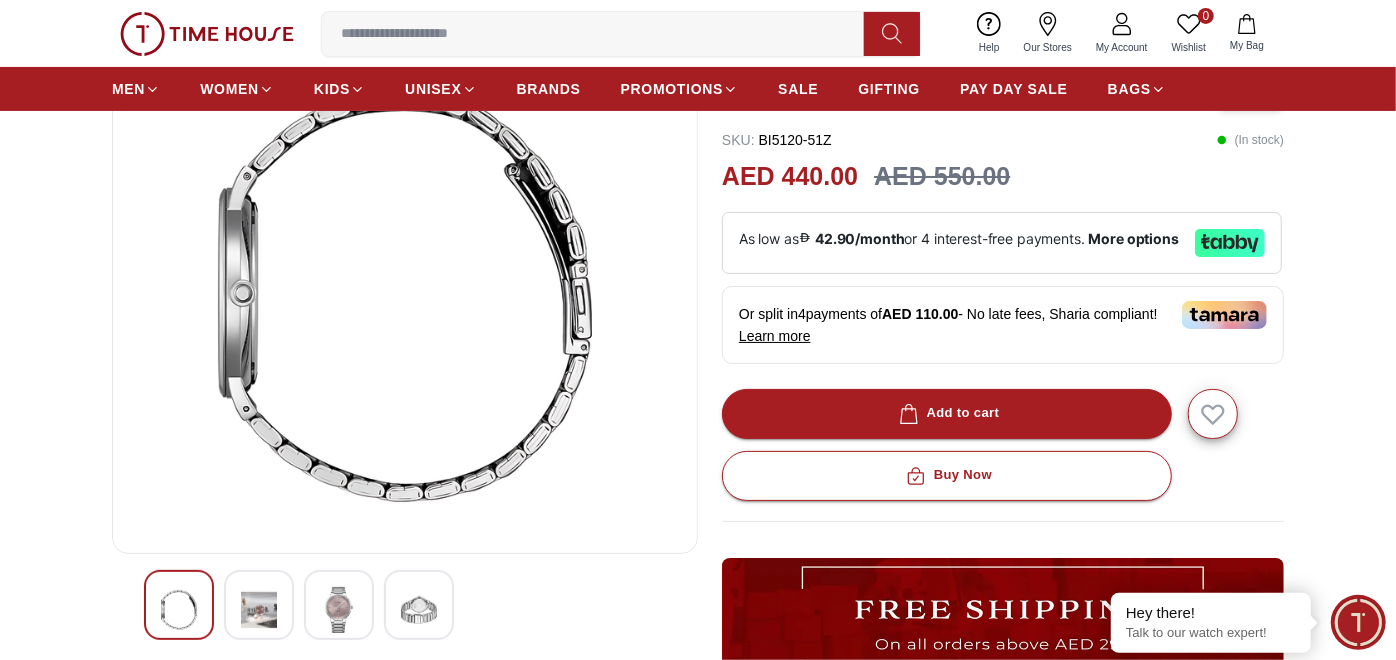 click at bounding box center (339, 605) 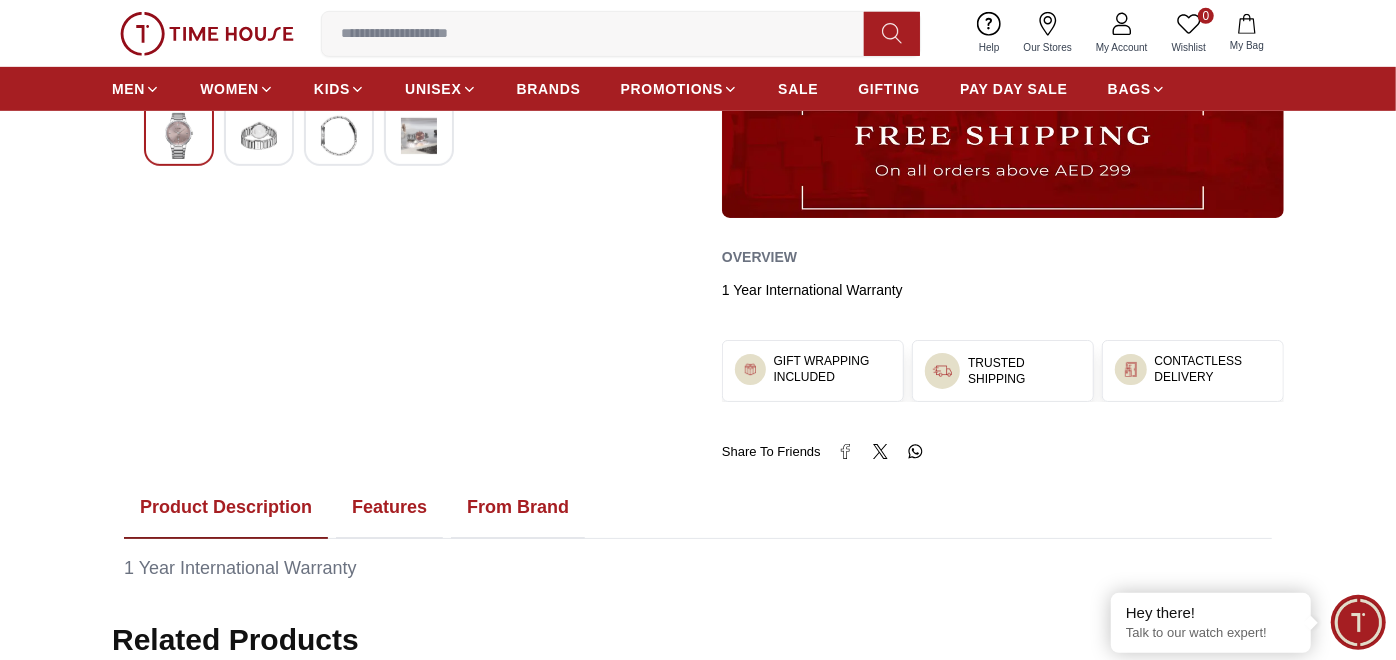 scroll, scrollTop: 655, scrollLeft: 0, axis: vertical 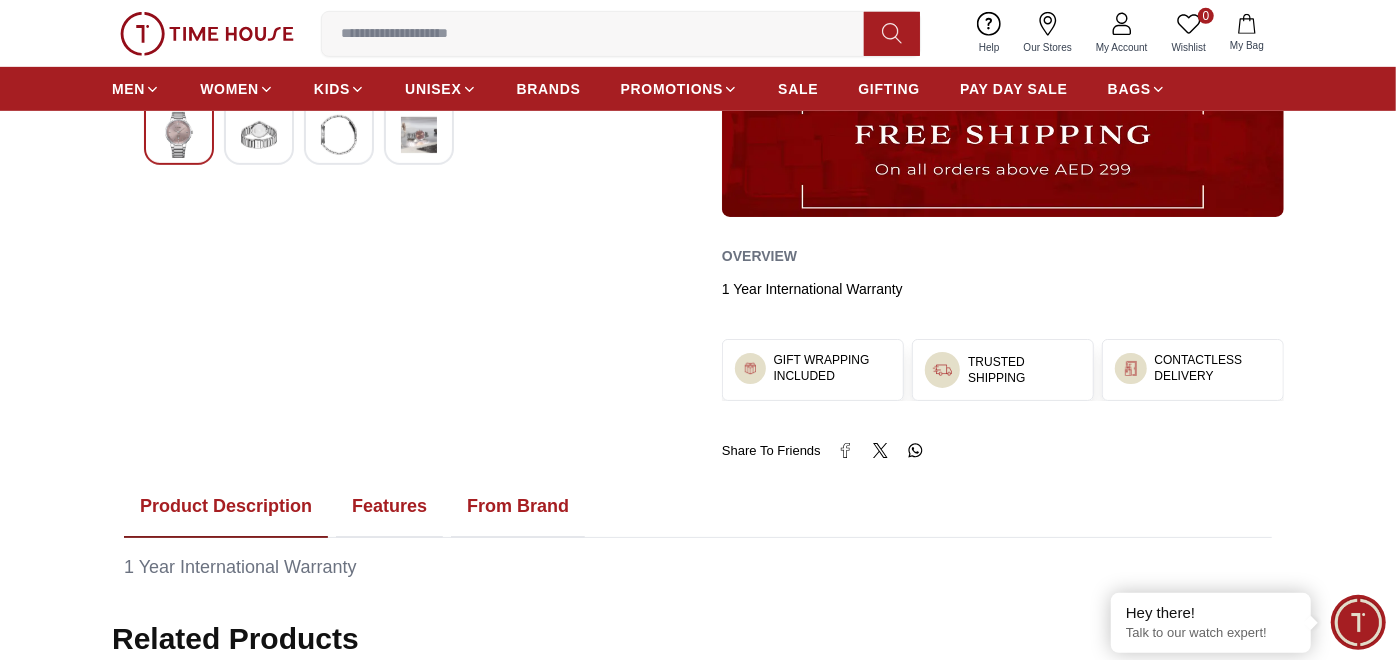 click on "Features" at bounding box center [389, 507] 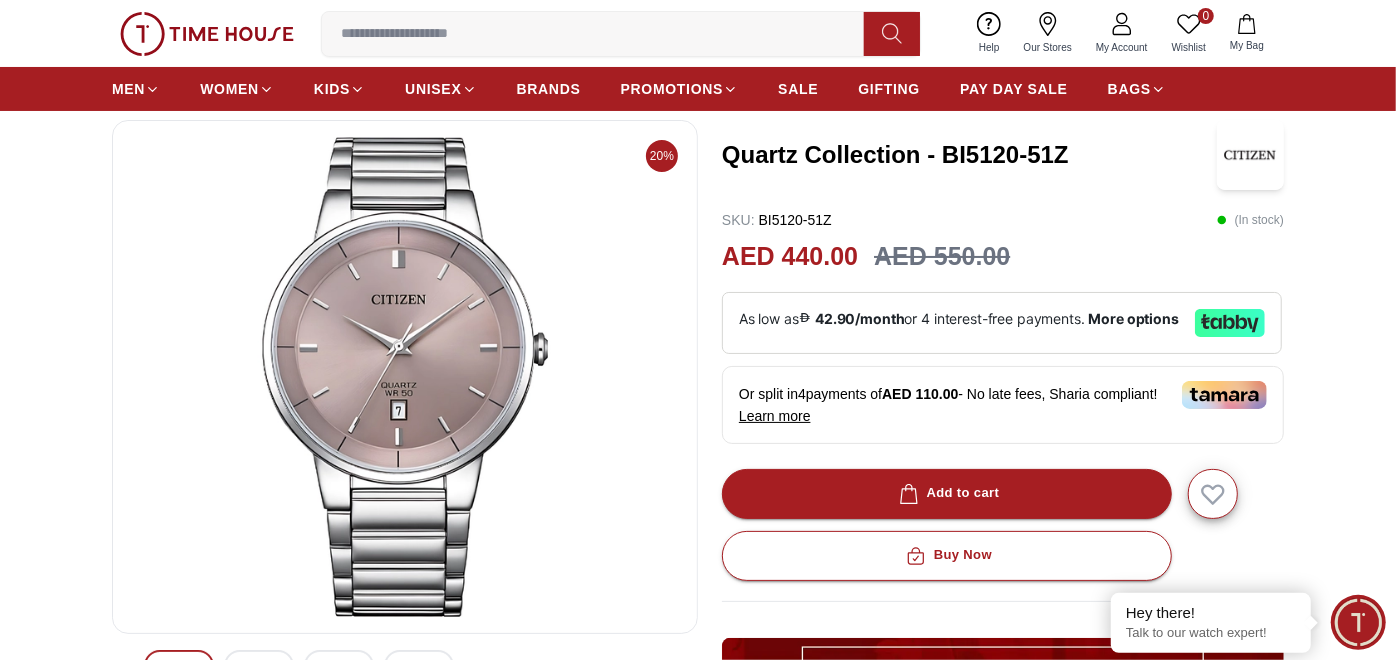 scroll, scrollTop: 97, scrollLeft: 0, axis: vertical 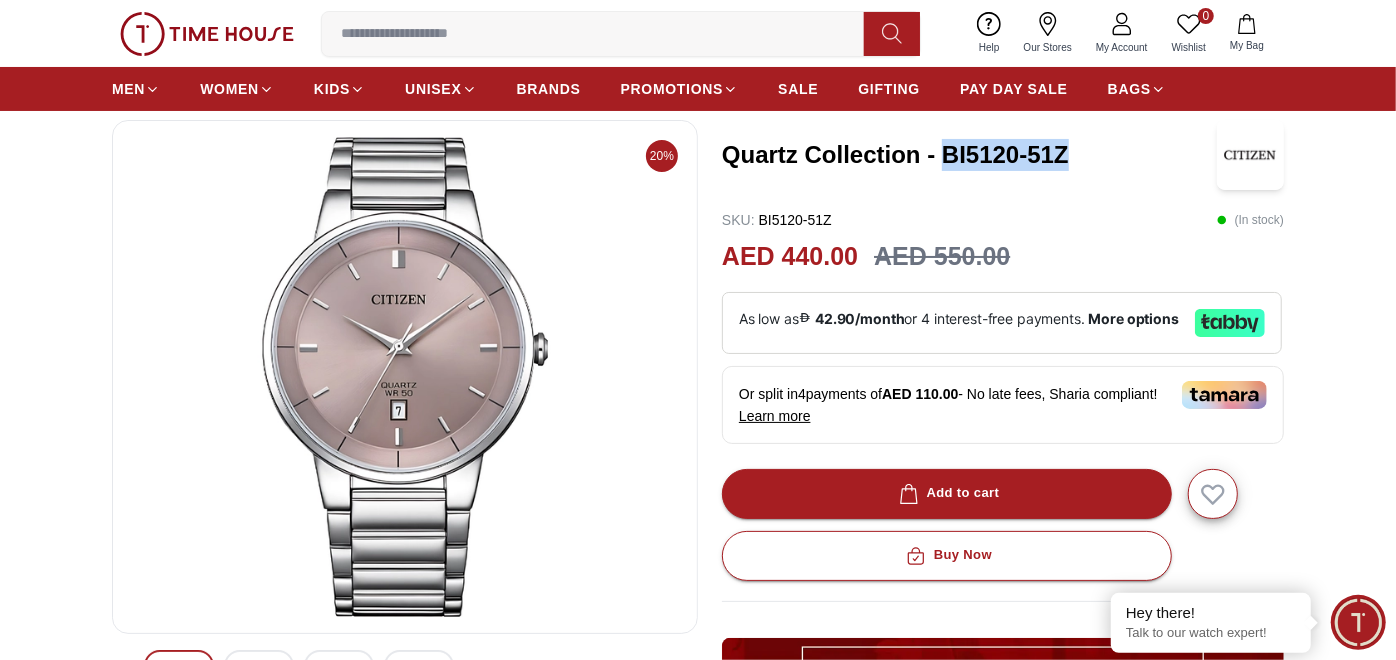 drag, startPoint x: 945, startPoint y: 152, endPoint x: 1071, endPoint y: 148, distance: 126.06348 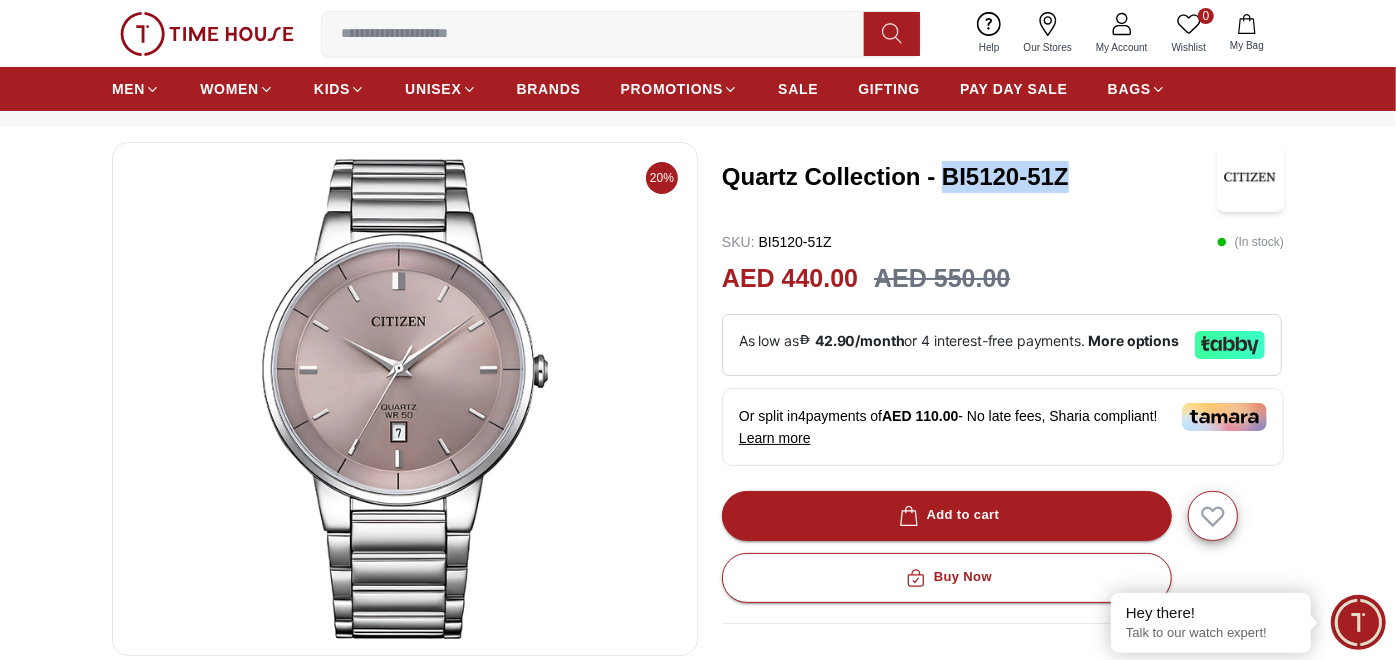 scroll, scrollTop: 0, scrollLeft: 0, axis: both 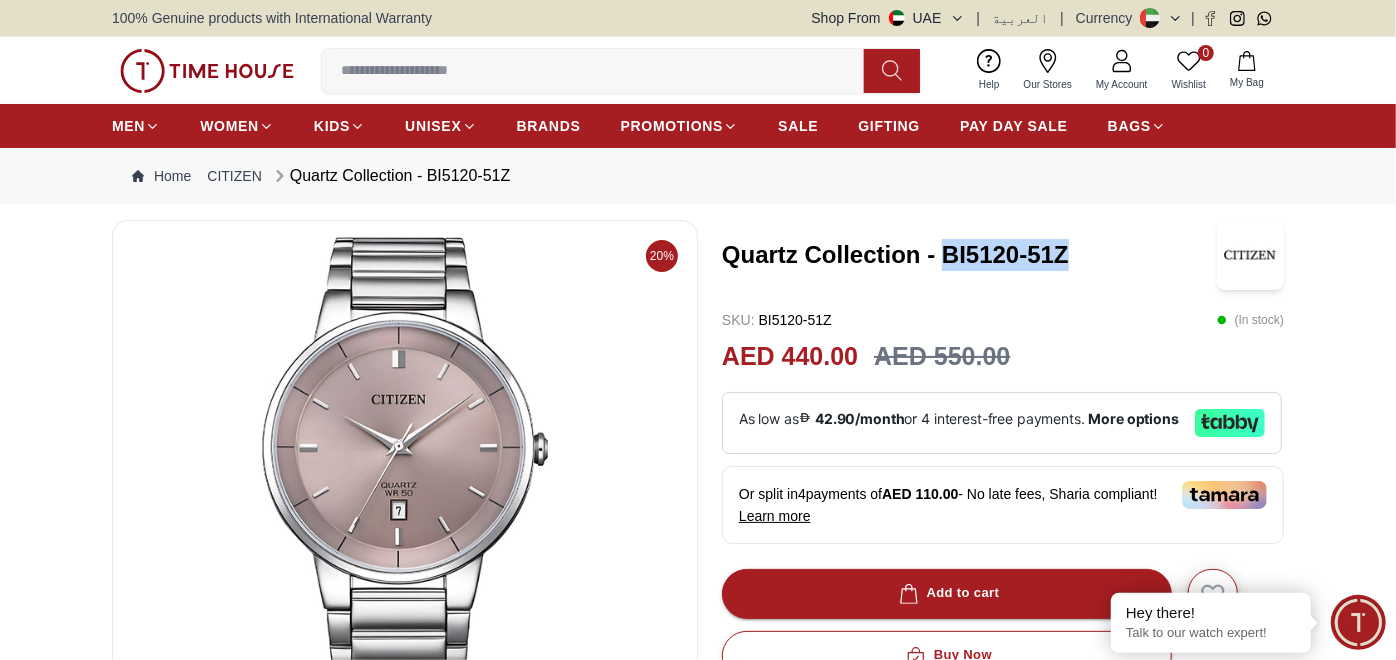 copy on "BI5120-51Z" 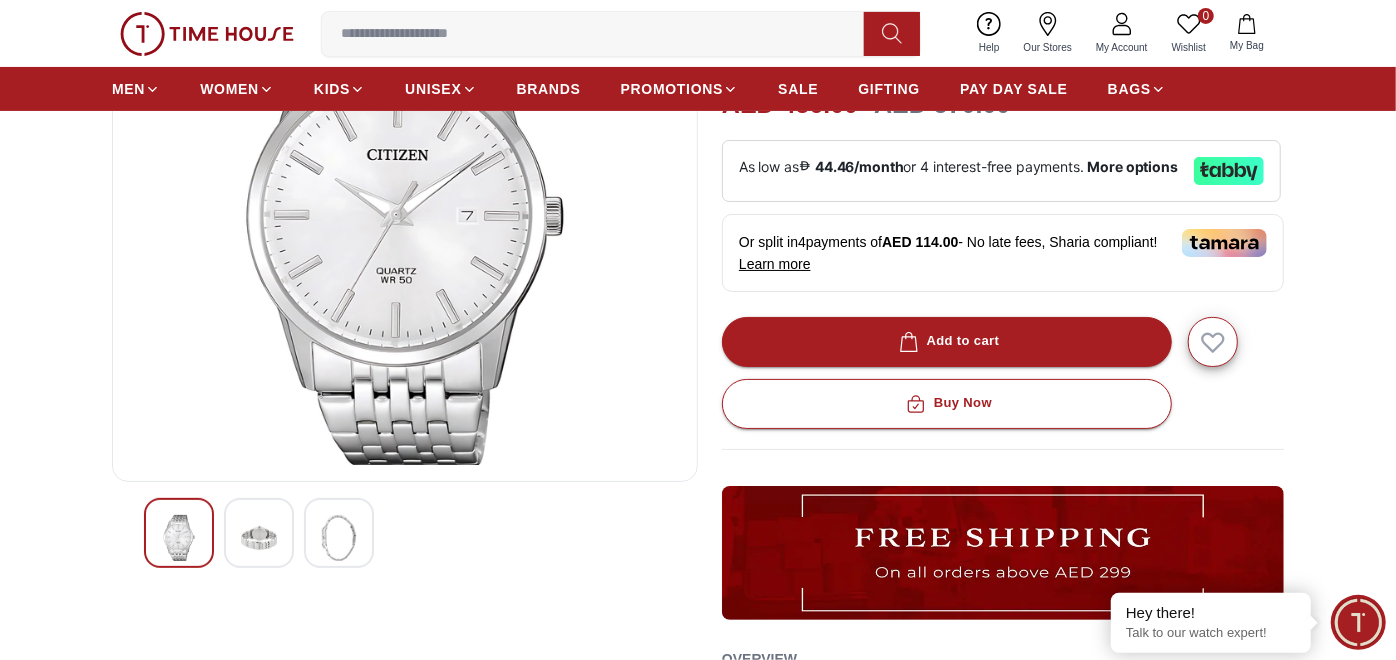 scroll, scrollTop: 253, scrollLeft: 0, axis: vertical 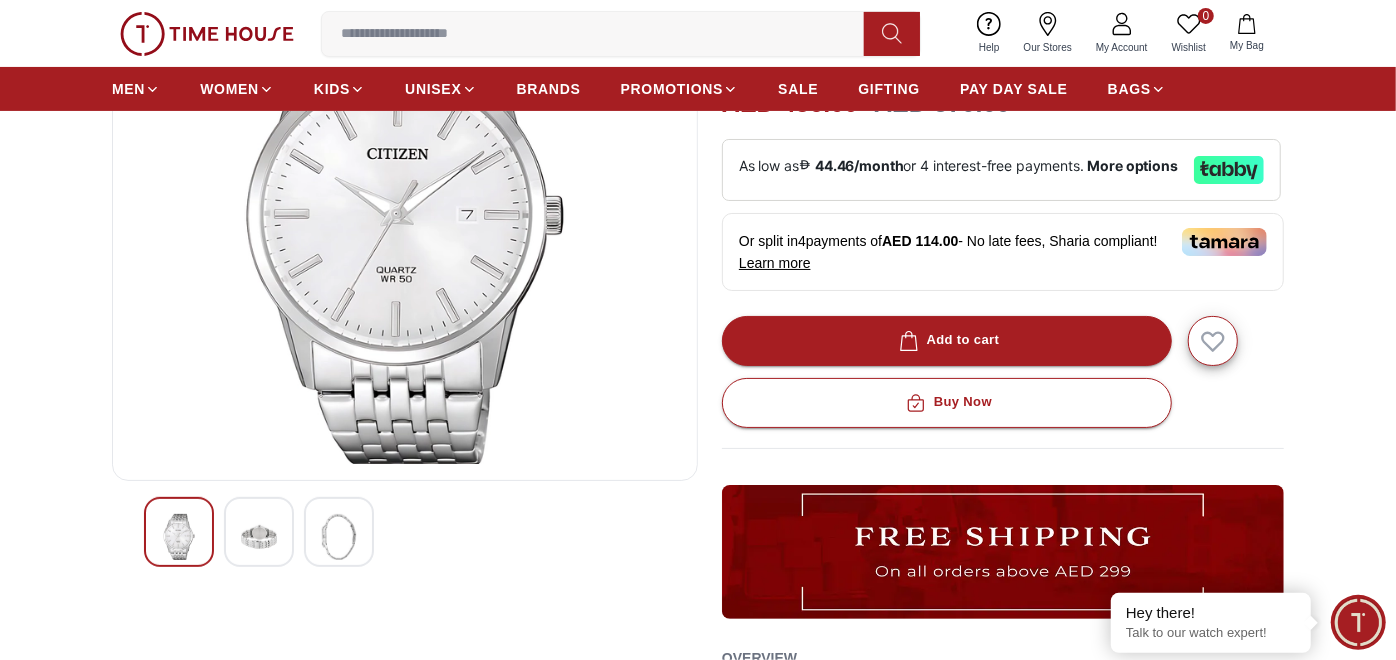 click at bounding box center [259, 537] 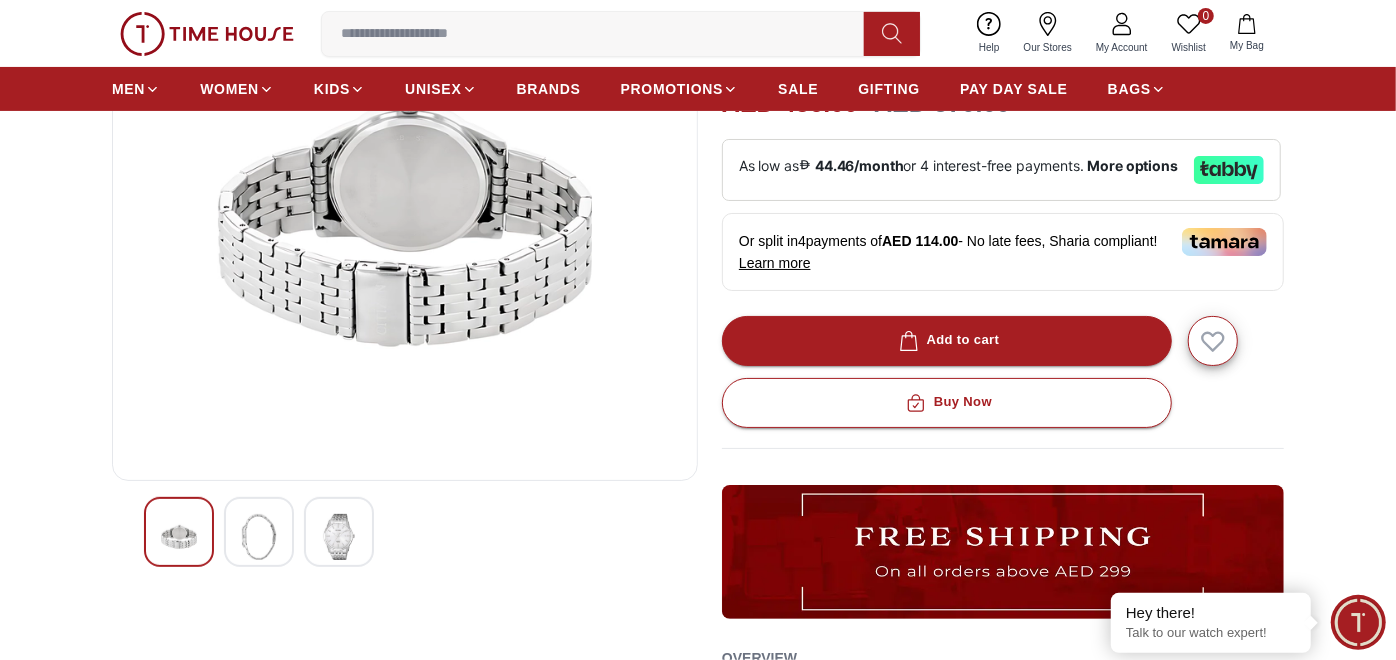 click at bounding box center [339, 537] 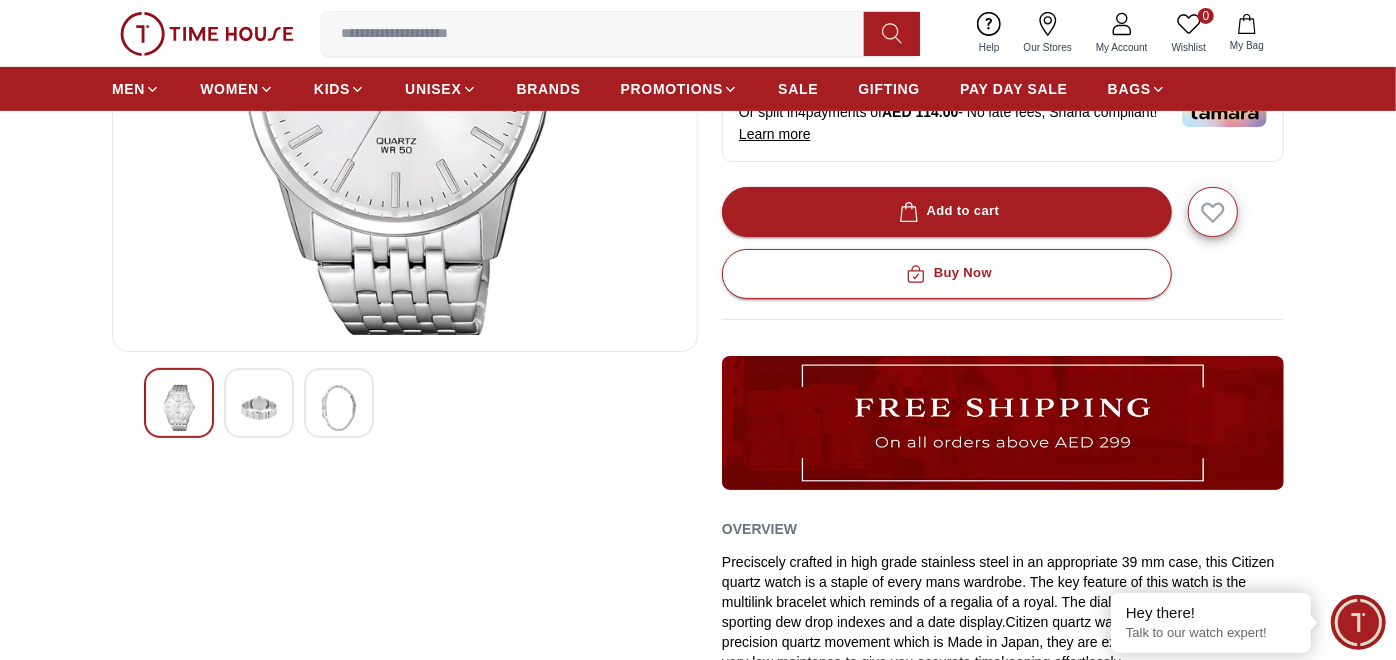 scroll, scrollTop: 0, scrollLeft: 0, axis: both 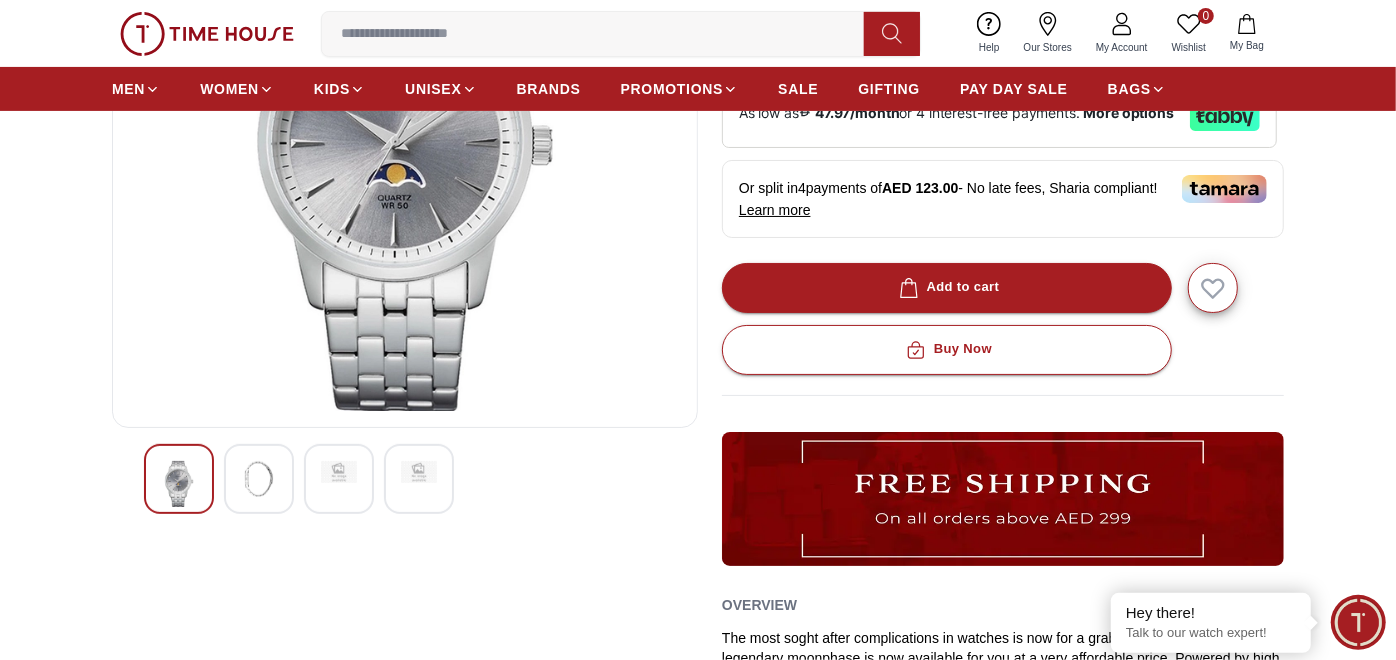click at bounding box center [259, 479] 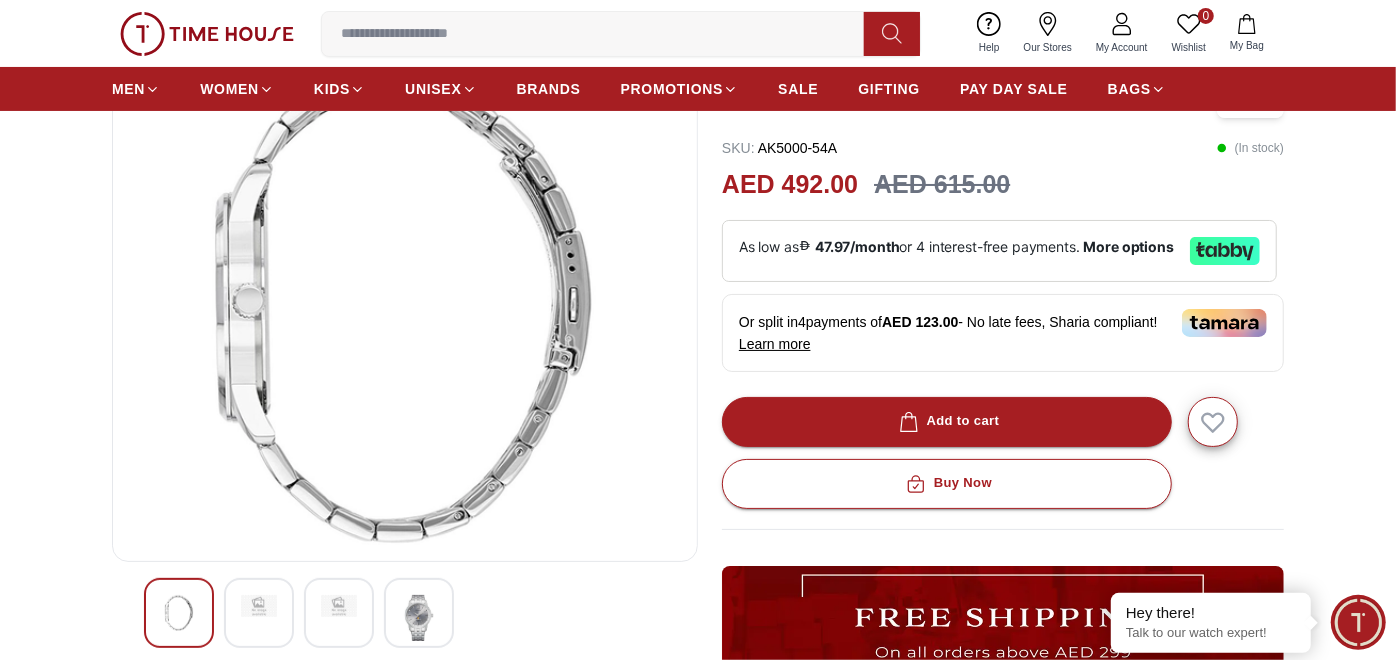 scroll, scrollTop: 171, scrollLeft: 0, axis: vertical 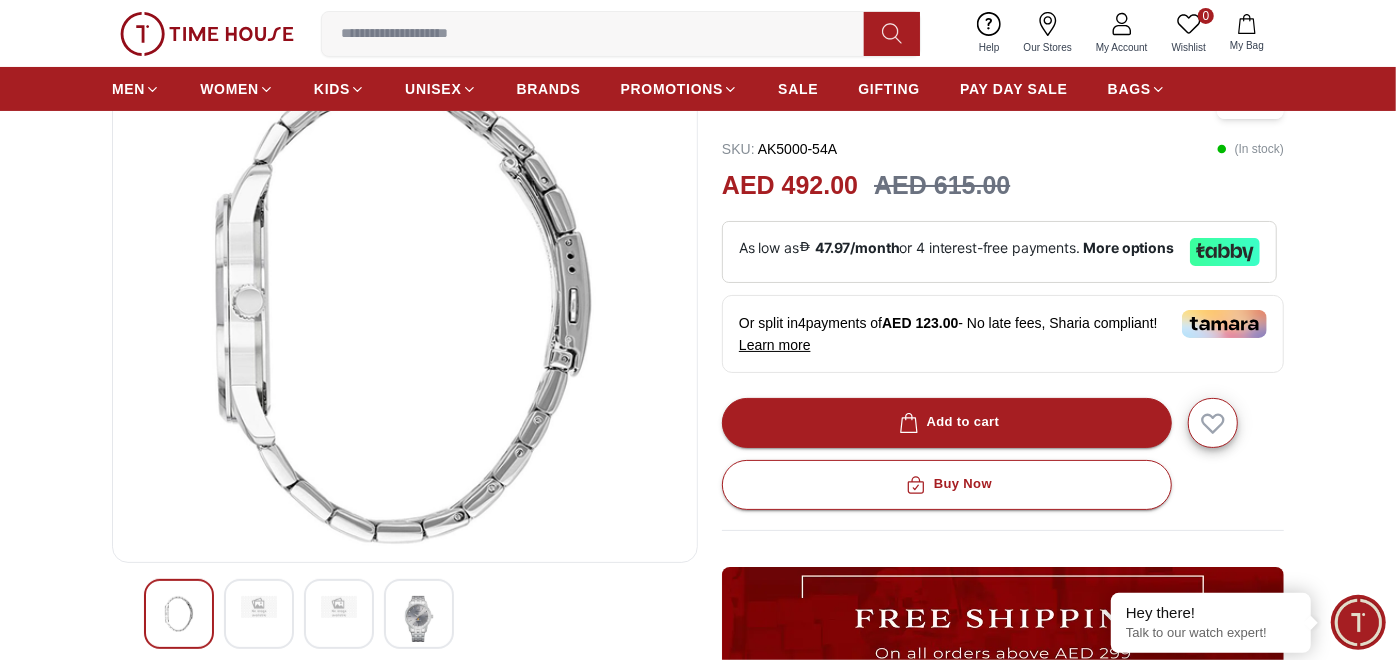 click at bounding box center (259, 607) 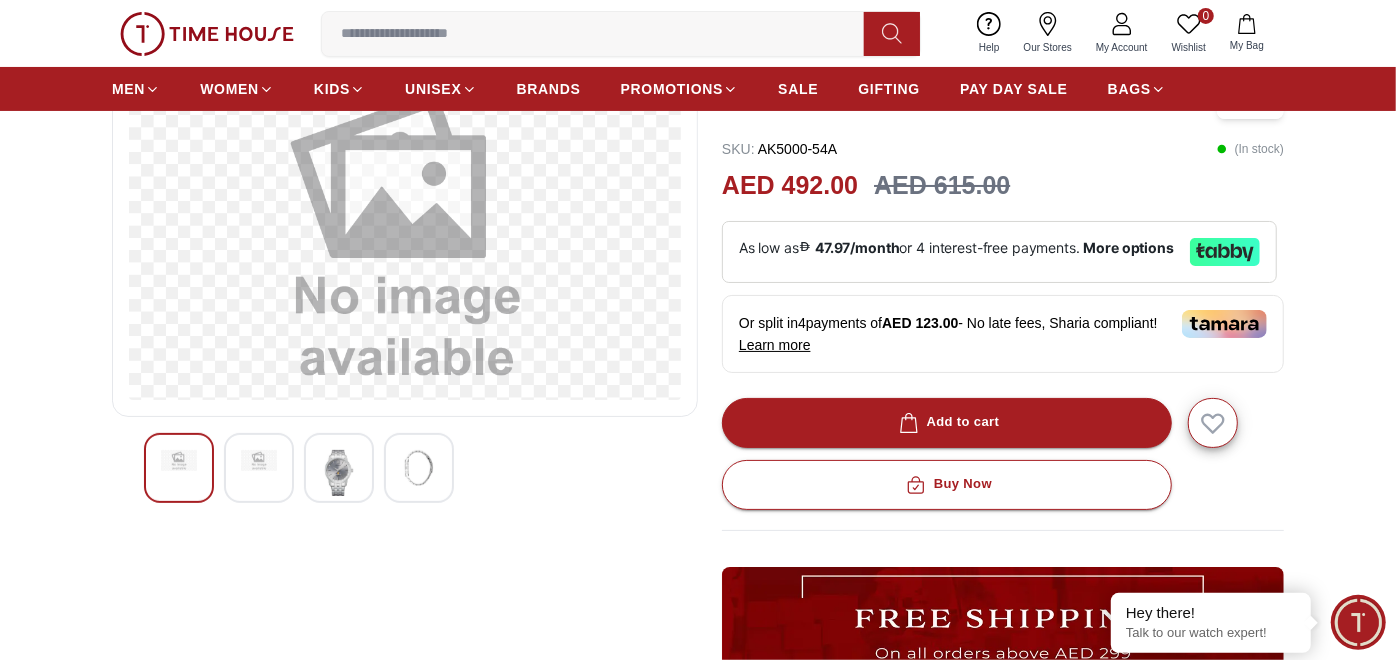 click at bounding box center (339, 468) 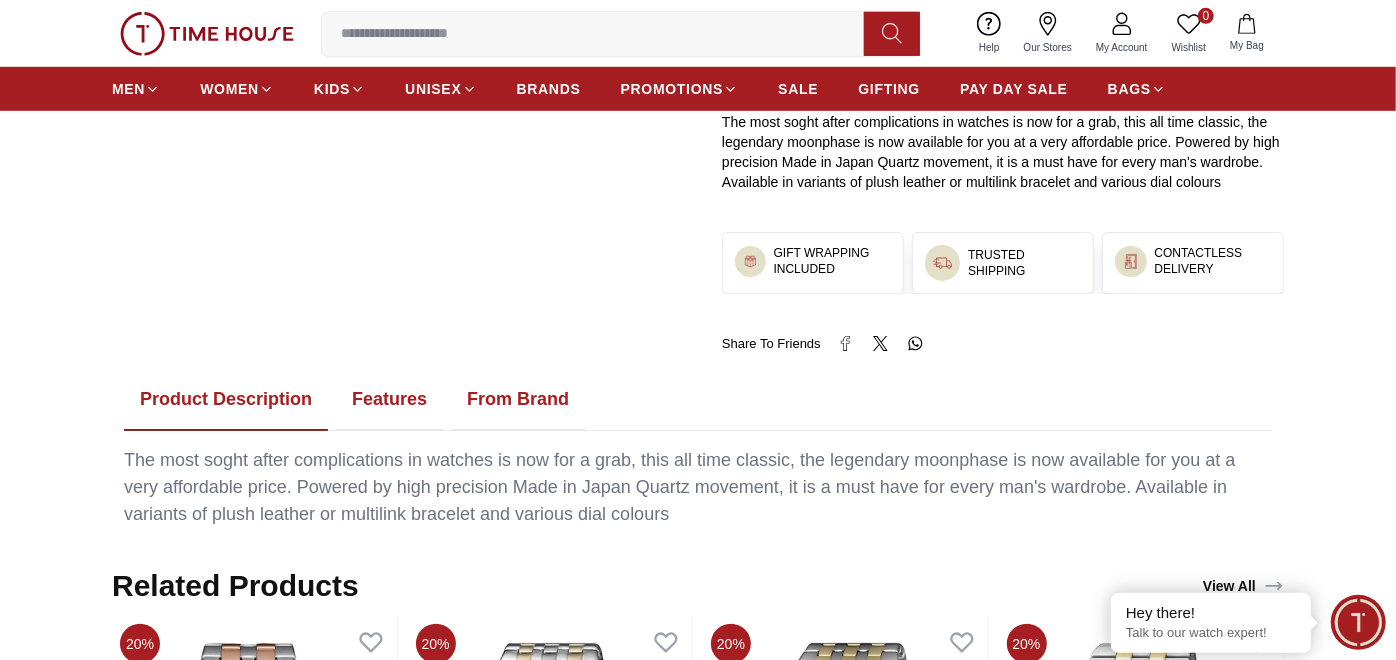 scroll, scrollTop: 824, scrollLeft: 0, axis: vertical 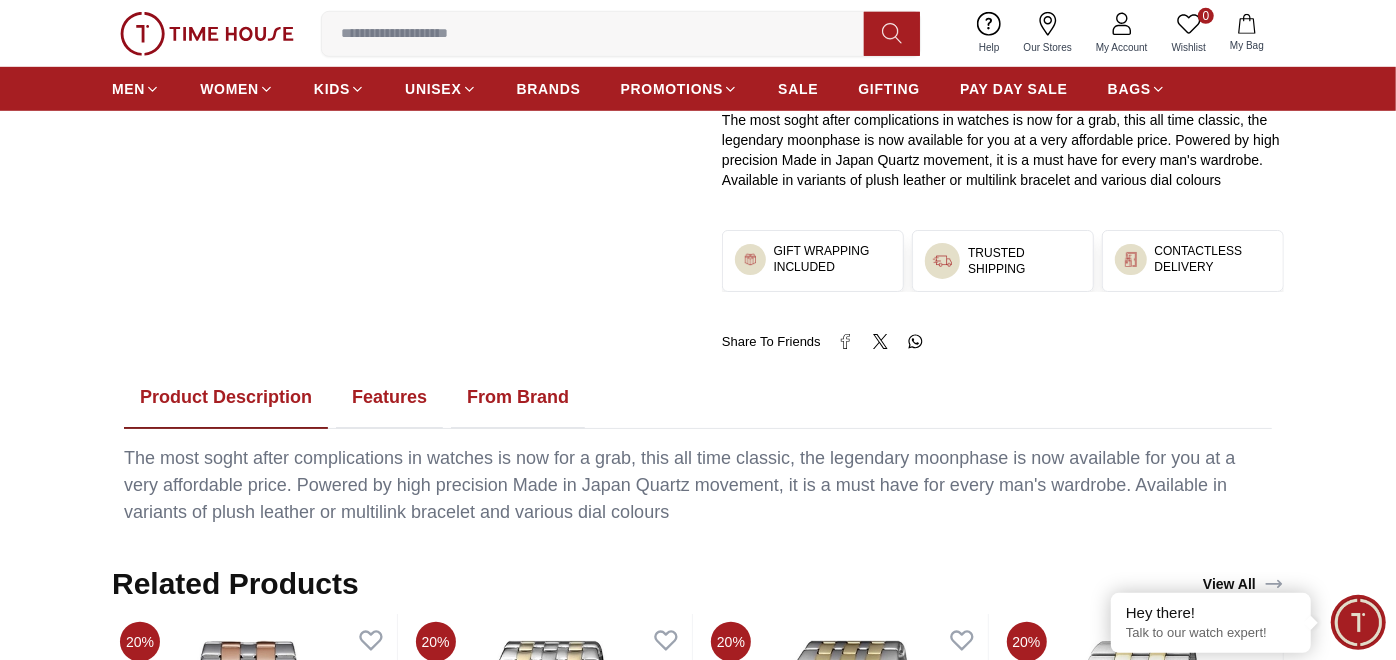 click on "Features" at bounding box center [389, 398] 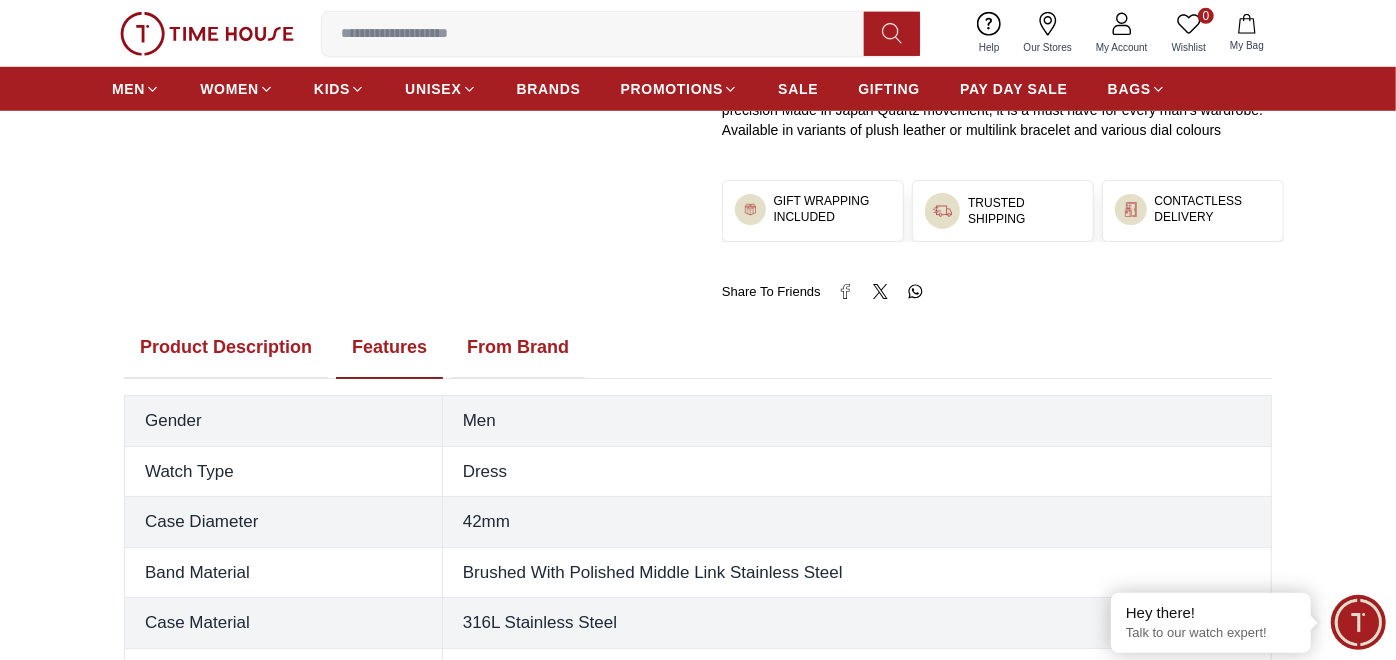 scroll, scrollTop: 875, scrollLeft: 0, axis: vertical 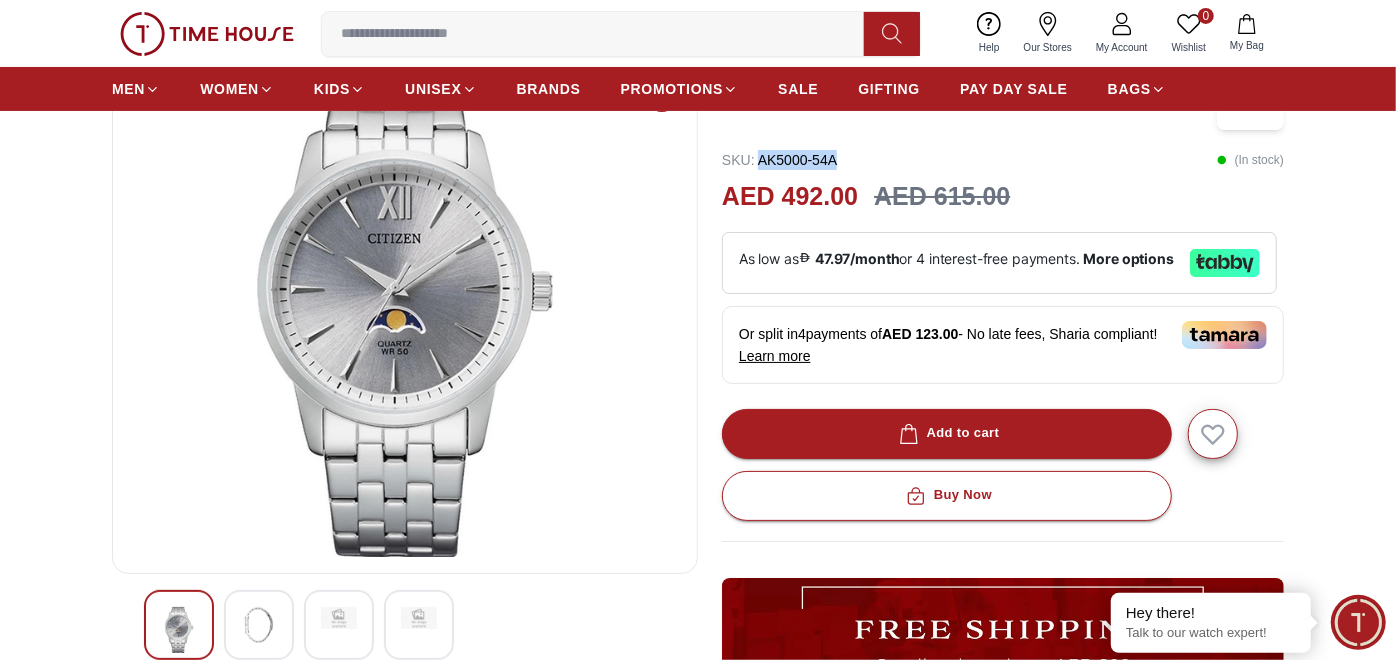 drag, startPoint x: 760, startPoint y: 154, endPoint x: 841, endPoint y: 157, distance: 81.055534 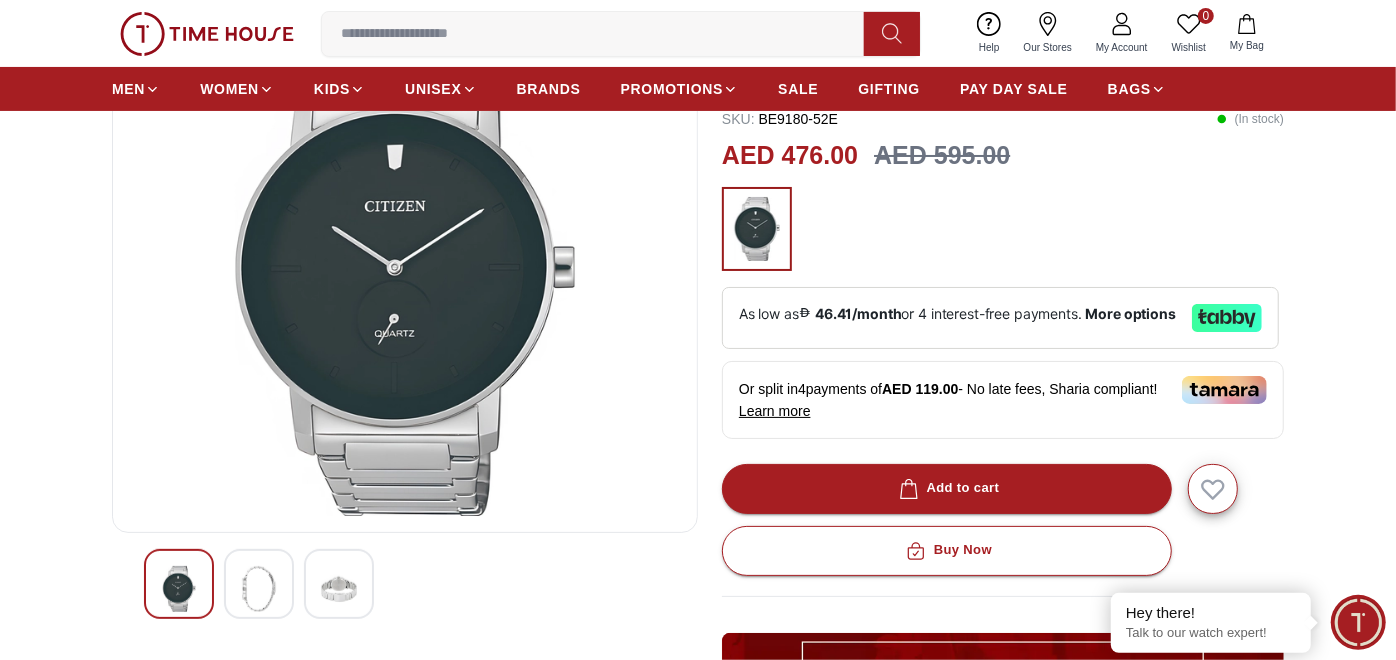 scroll, scrollTop: 203, scrollLeft: 0, axis: vertical 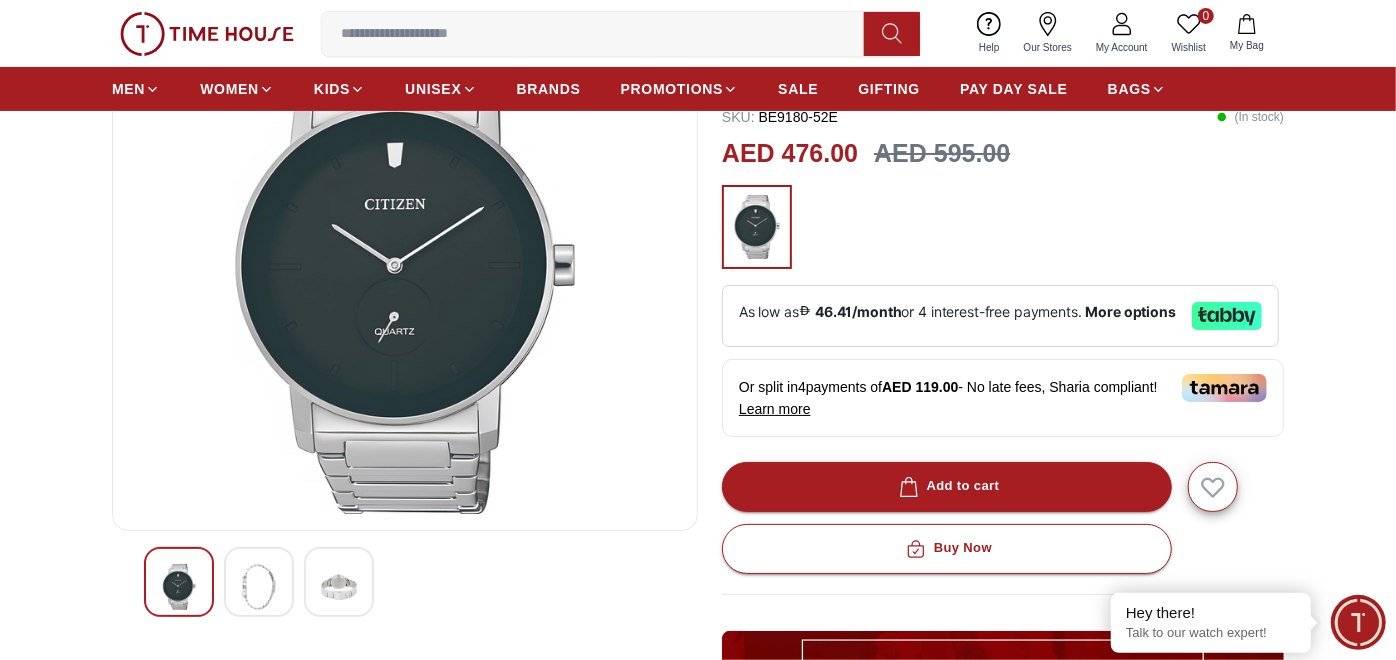 click at bounding box center (259, 582) 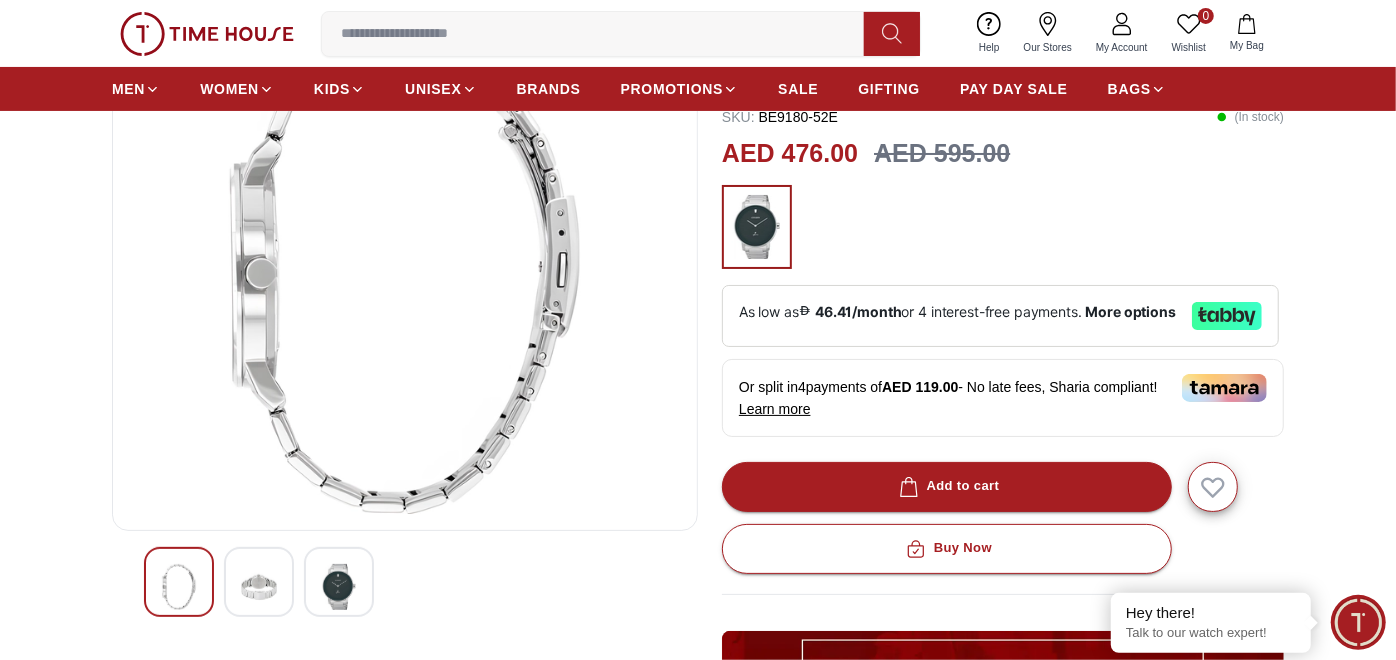 click at bounding box center (339, 582) 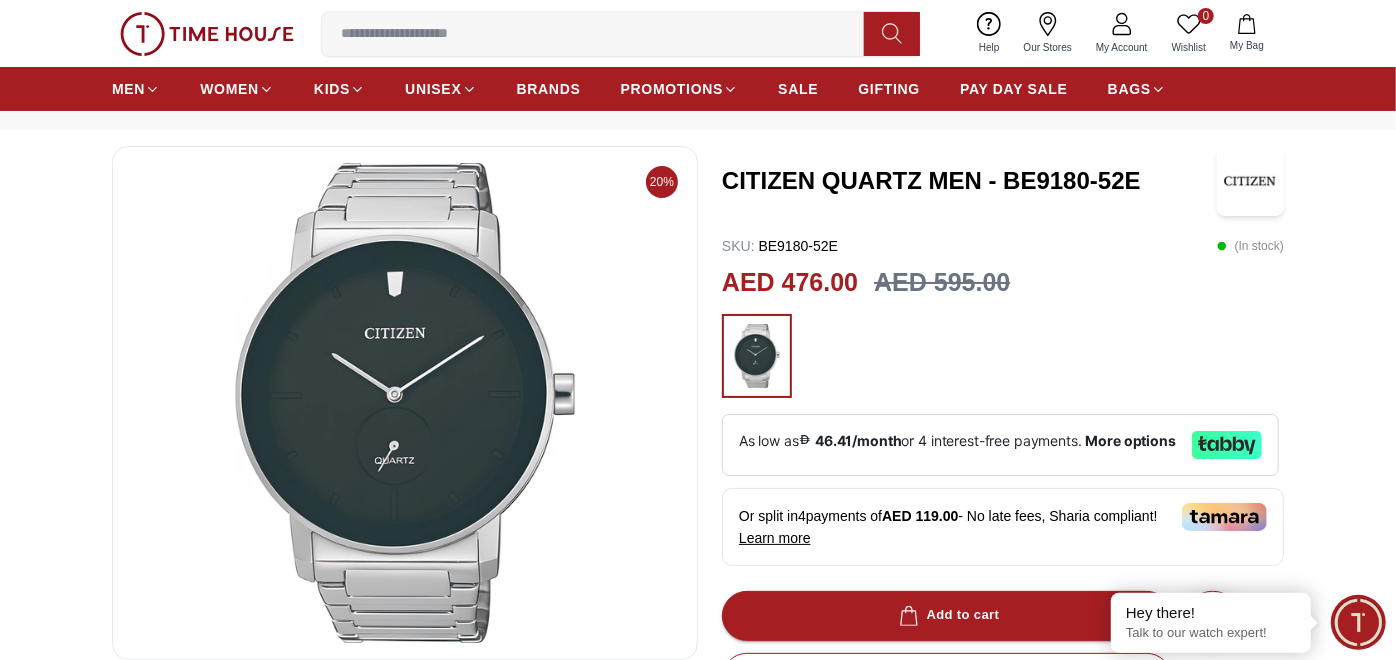 scroll, scrollTop: 73, scrollLeft: 0, axis: vertical 